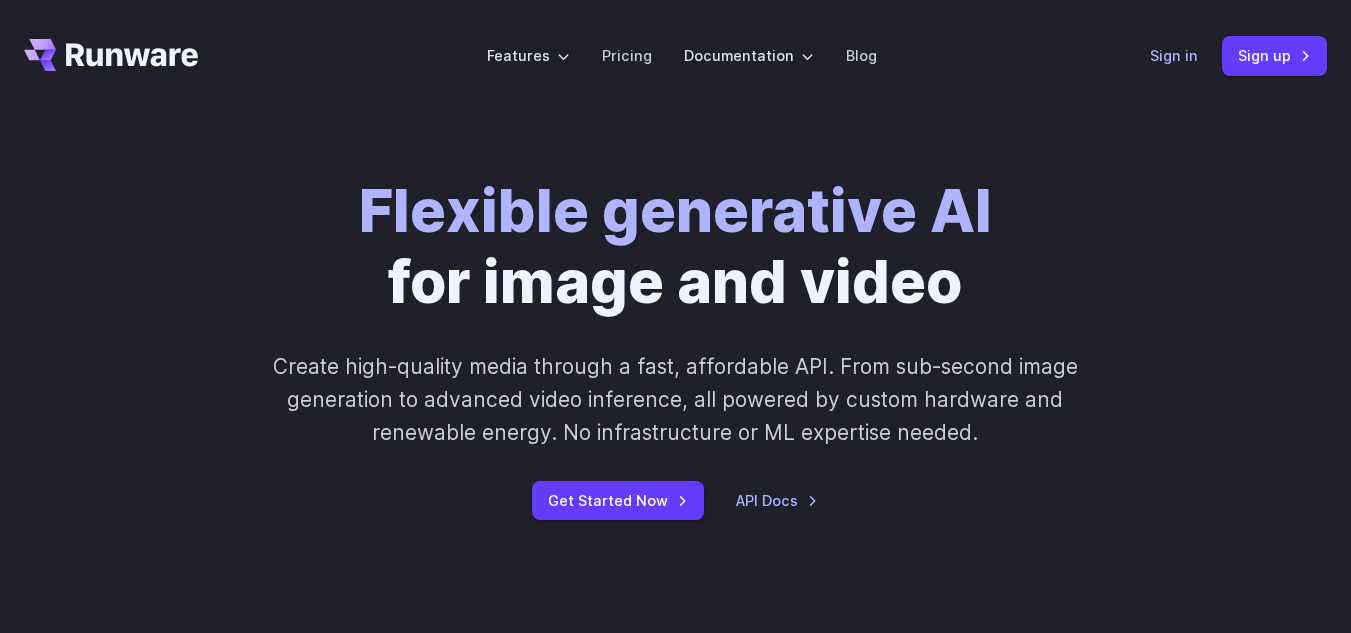 scroll, scrollTop: 0, scrollLeft: 0, axis: both 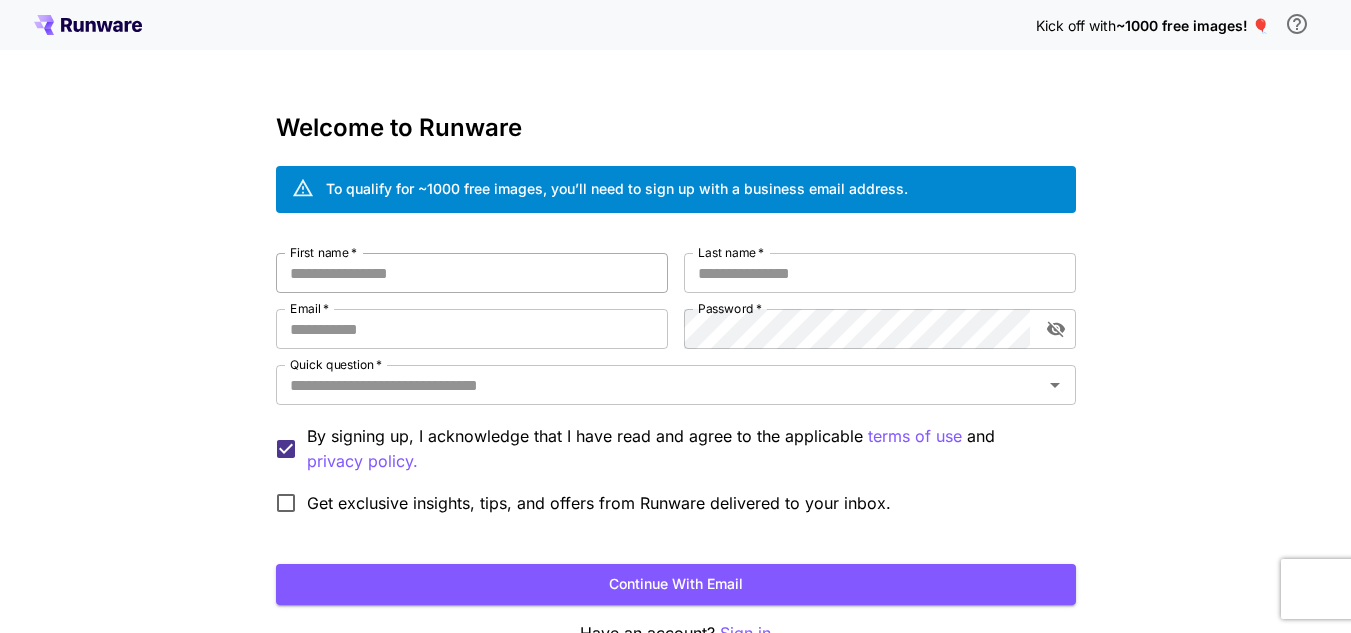 click on "First name   *" at bounding box center (472, 273) 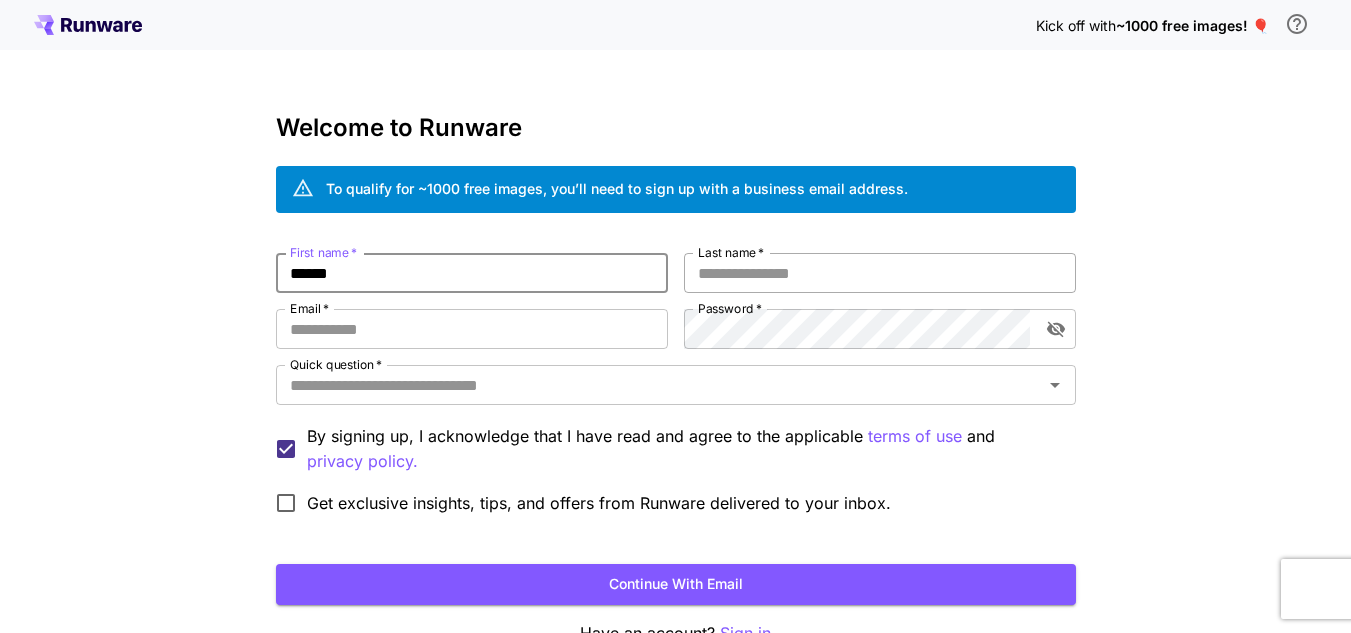 type on "******" 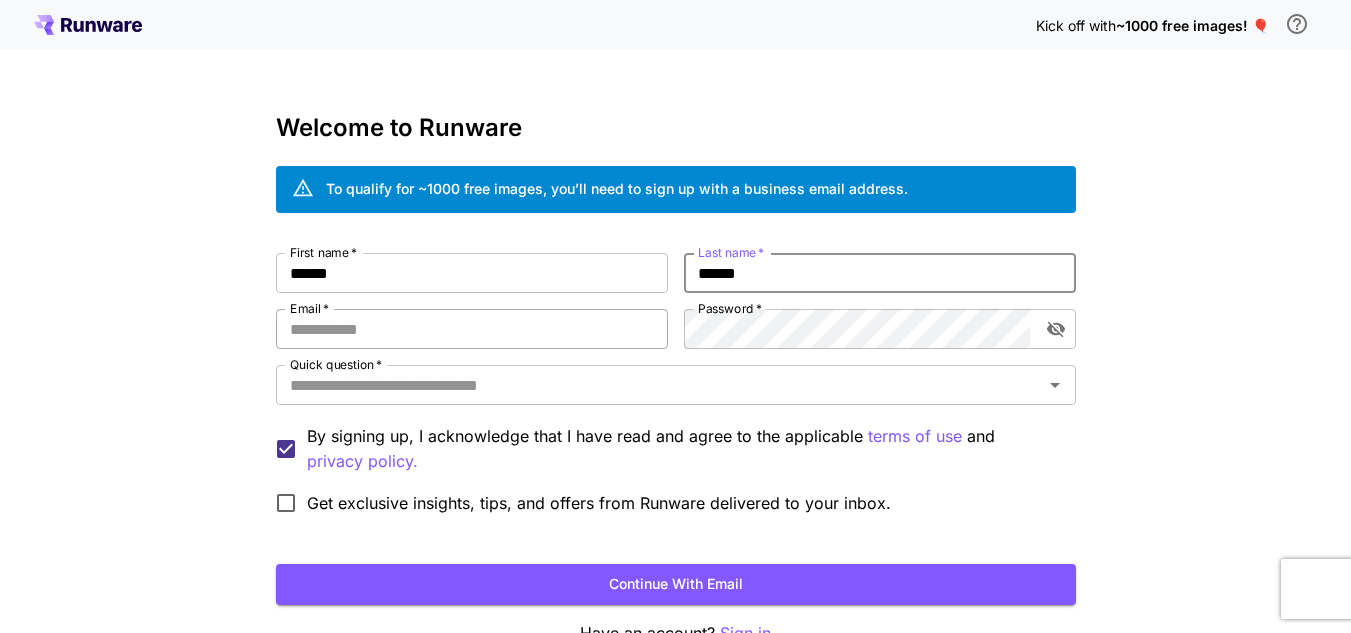 type on "******" 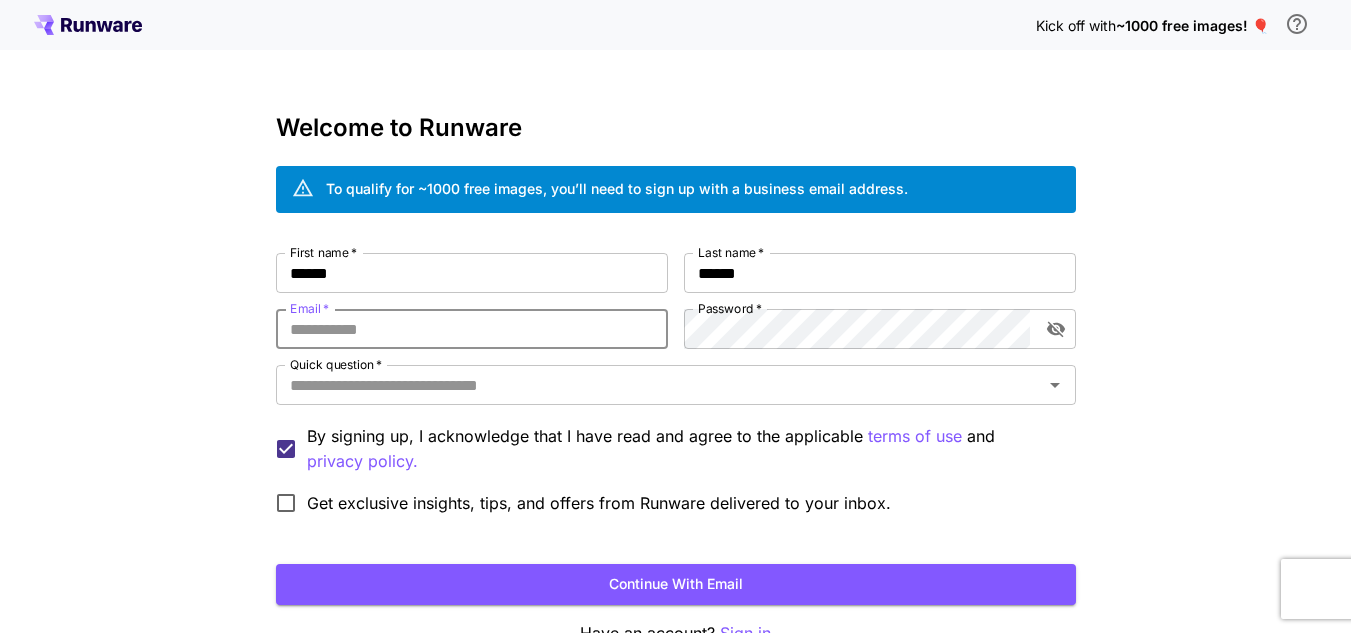 click on "Email   *" at bounding box center [472, 329] 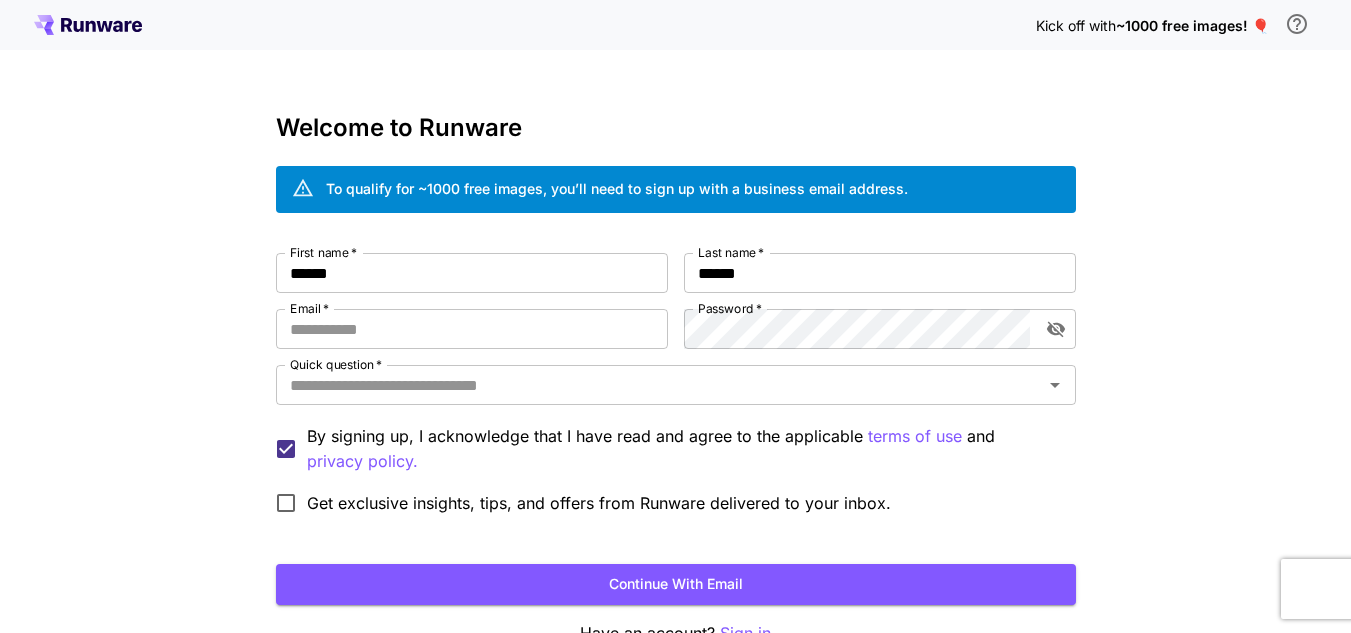 click on "Password   *" at bounding box center (730, 308) 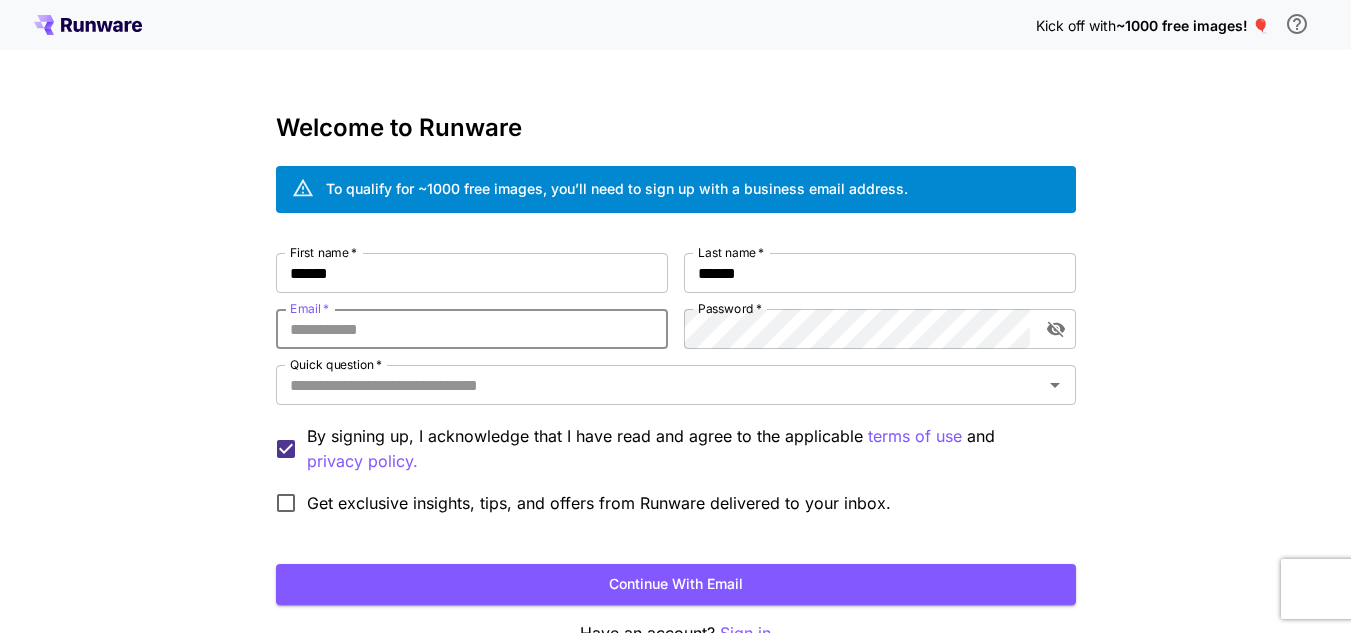 click on "Email   *" at bounding box center [472, 329] 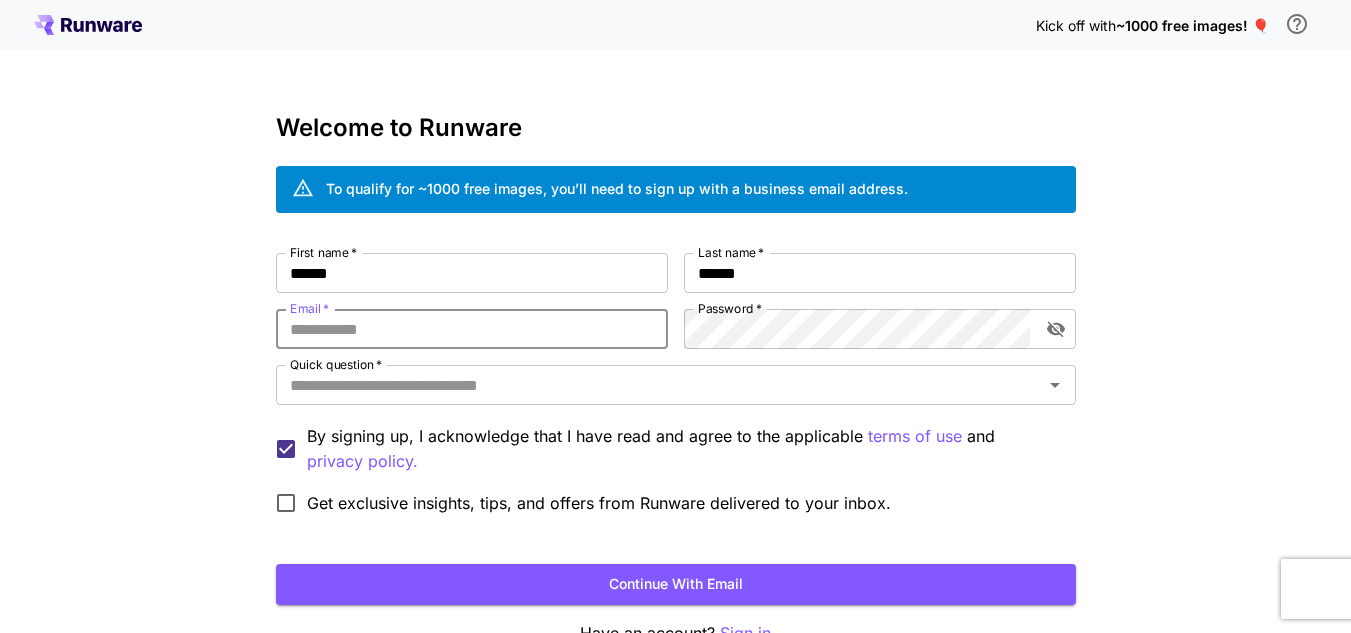type on "**********" 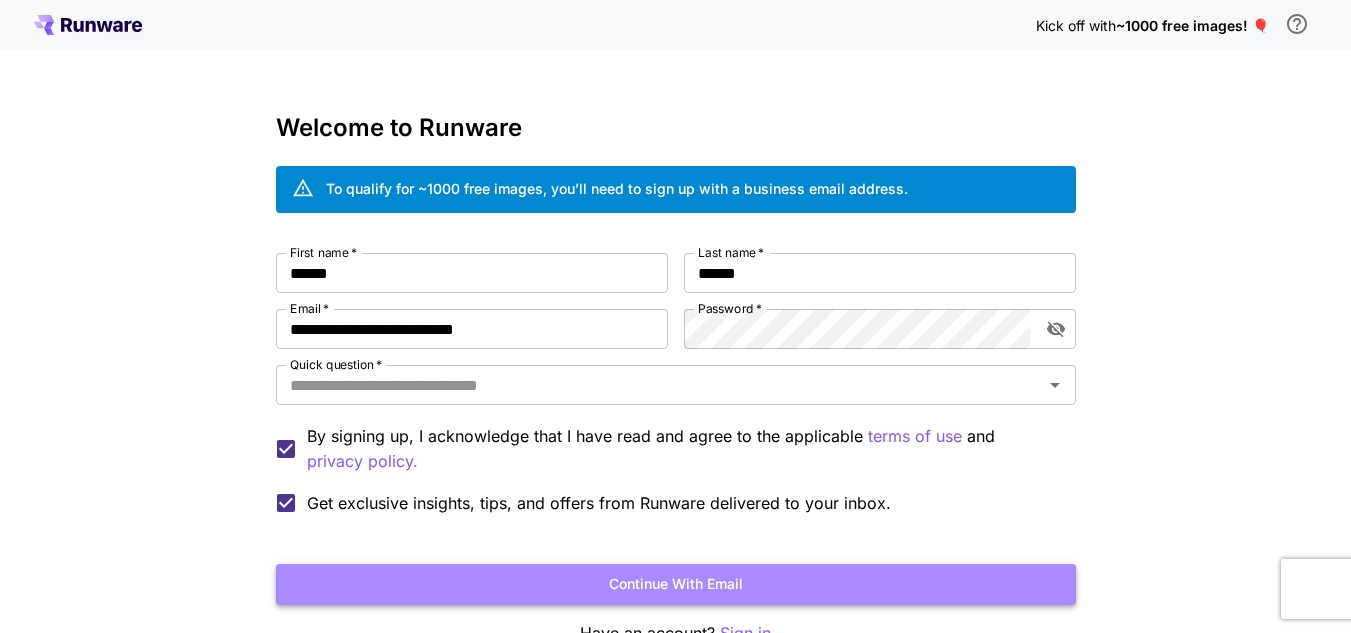 click on "Continue with email" at bounding box center [676, 584] 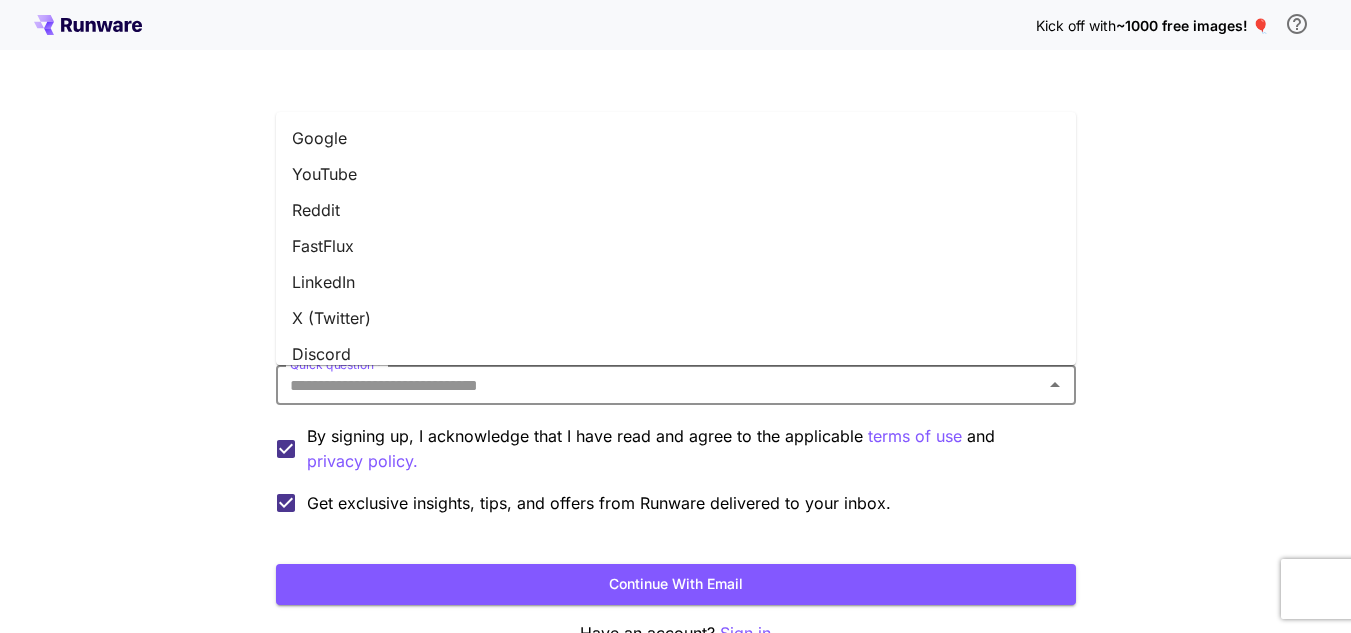 click on "Quick question   *" at bounding box center [659, 385] 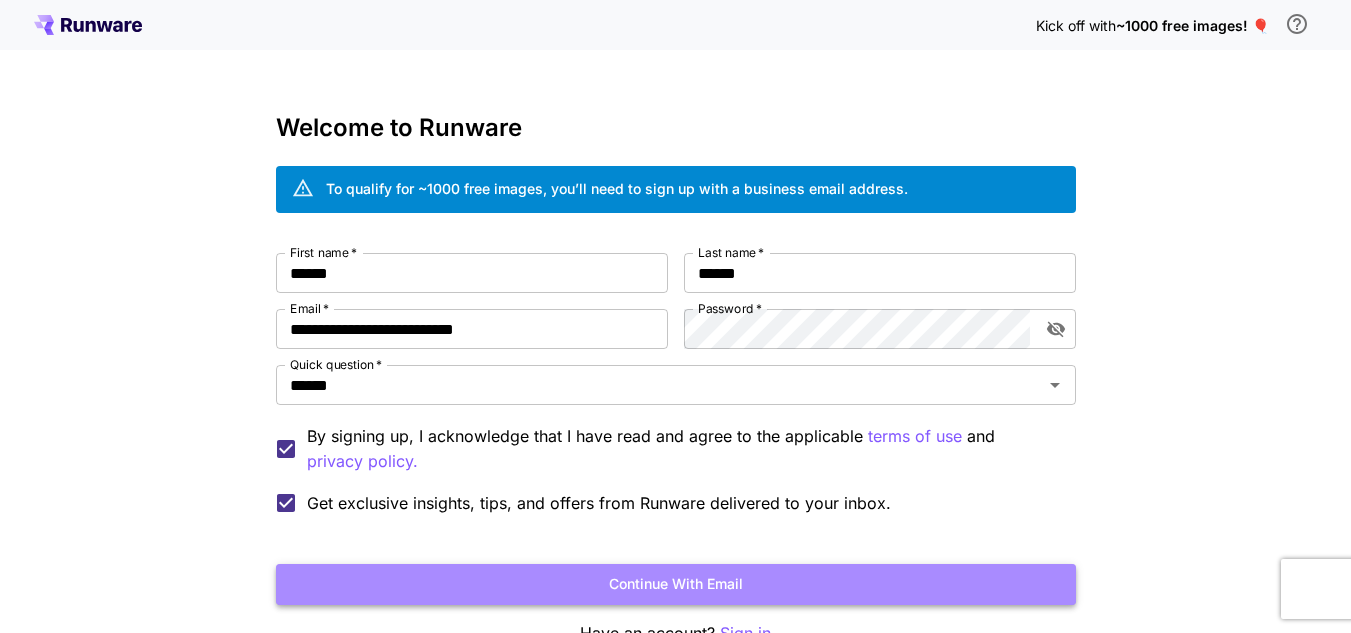 click on "Continue with email" at bounding box center (676, 584) 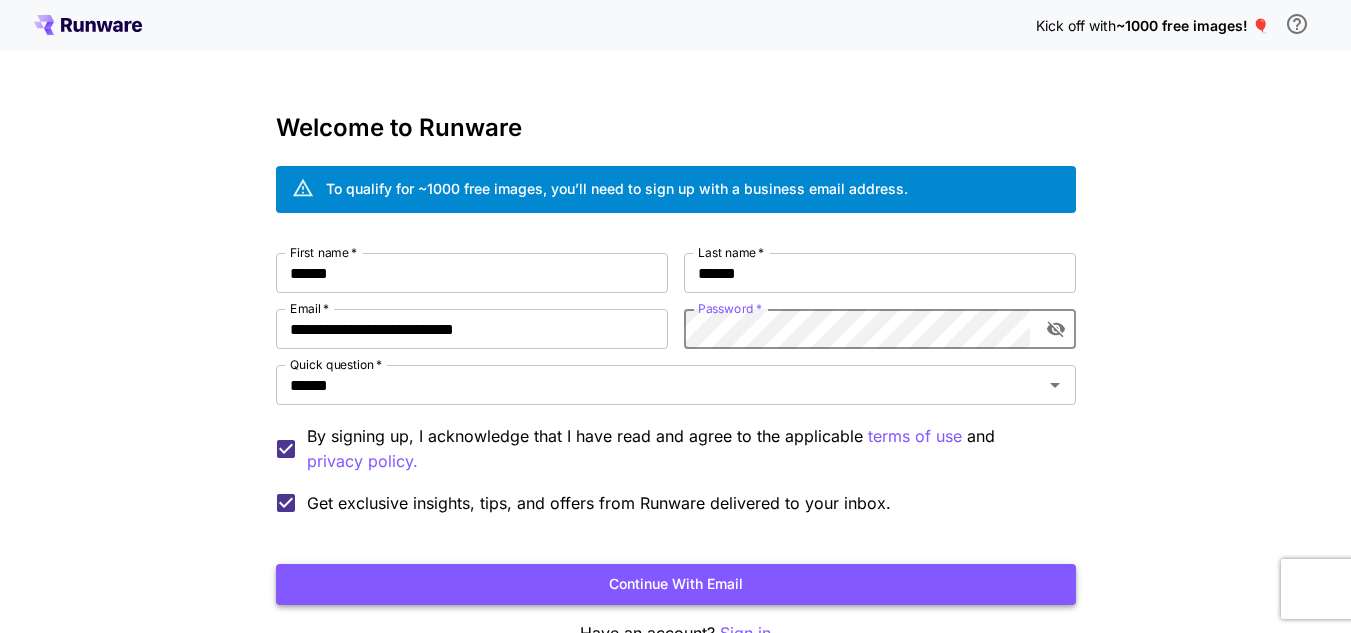click on "Continue with email" at bounding box center [676, 584] 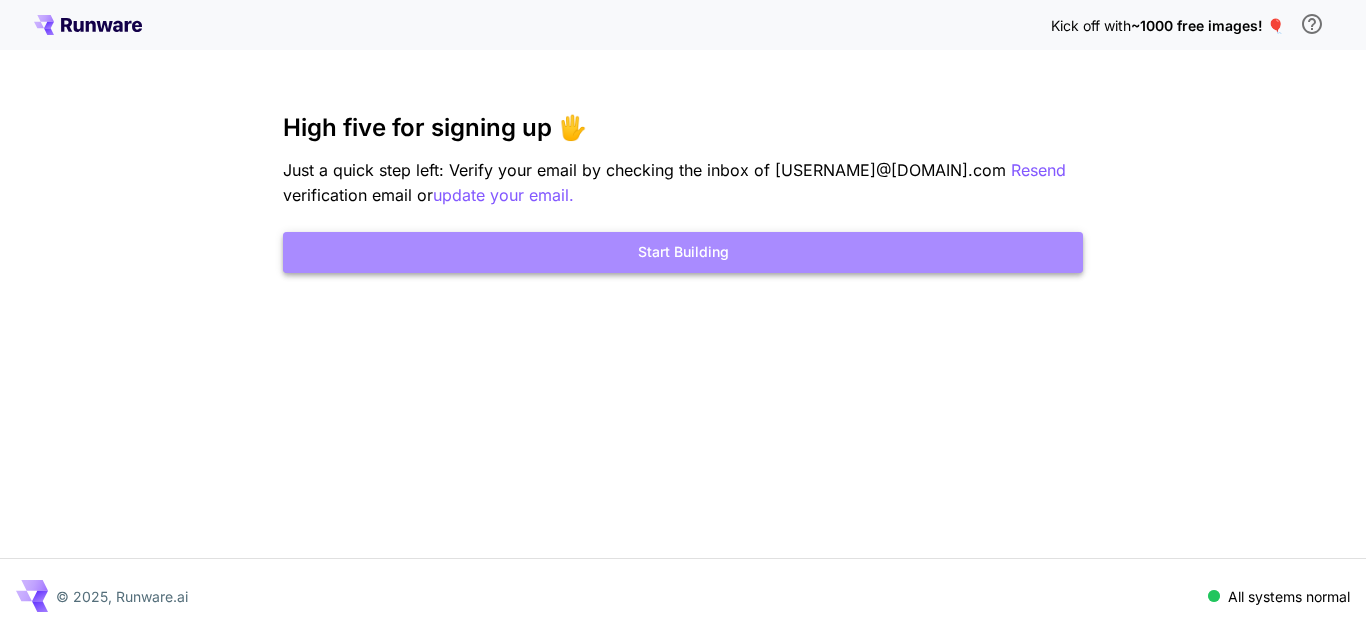 click on "Start Building" at bounding box center (683, 252) 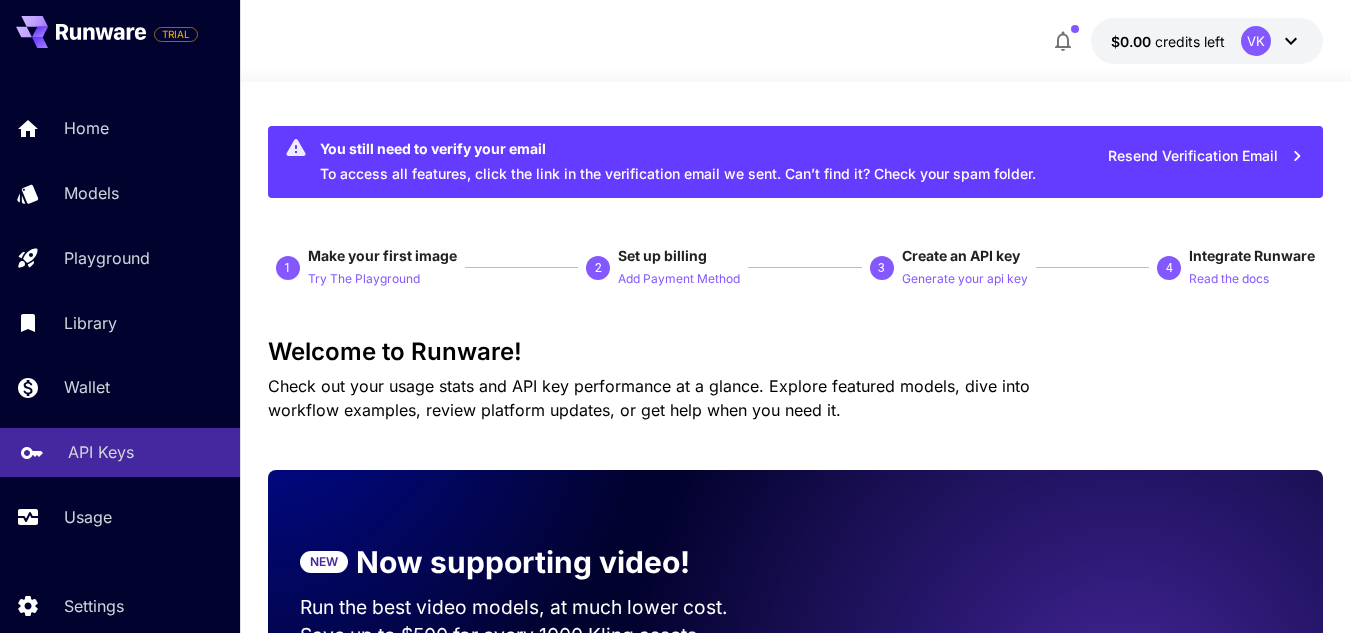 click on "API Keys" at bounding box center [101, 452] 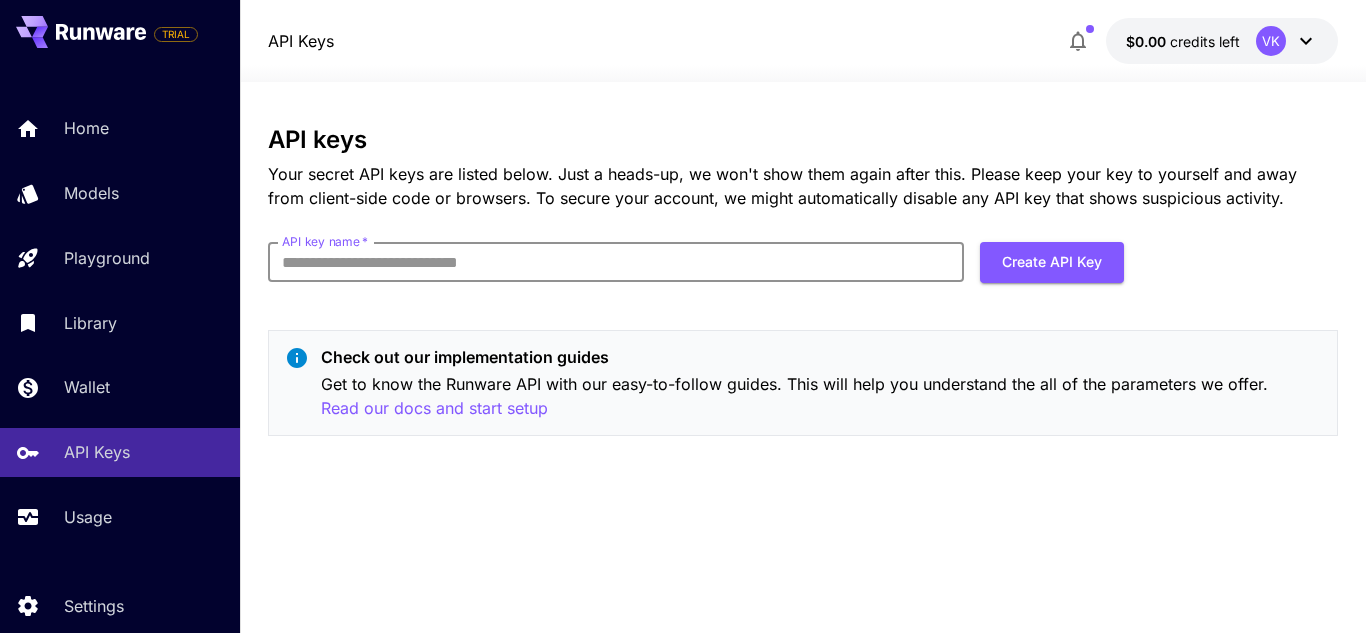 click on "API key name   *" at bounding box center (616, 262) 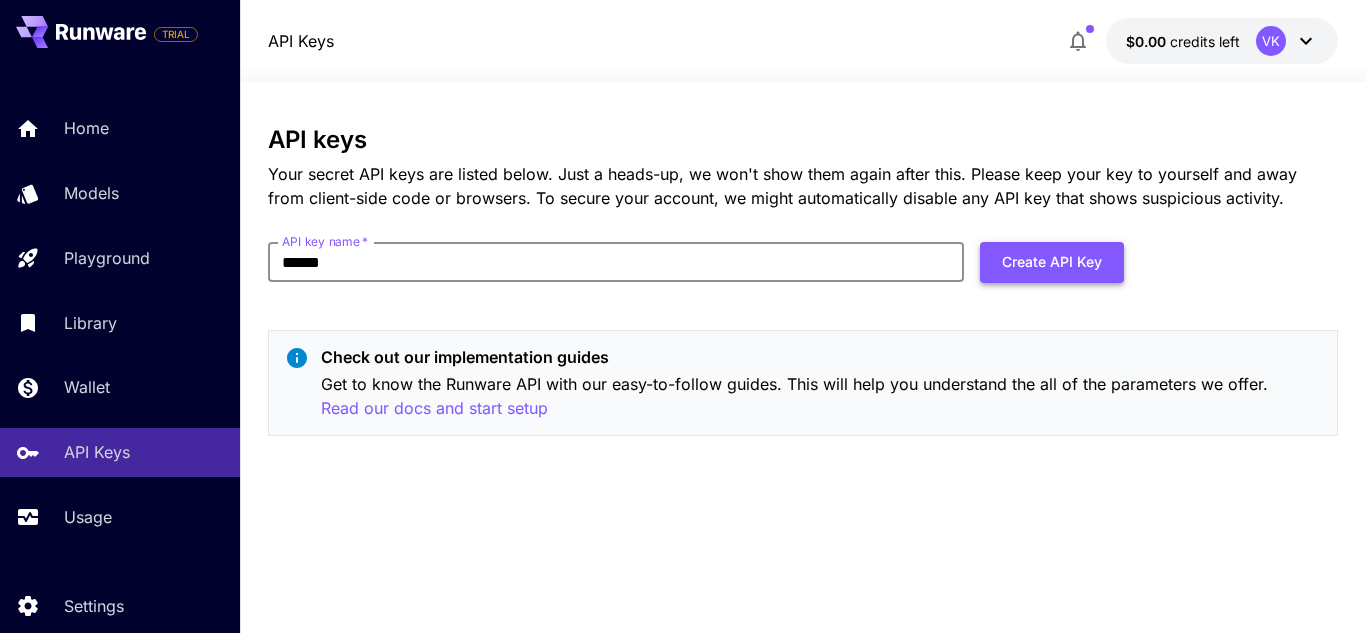 type on "******" 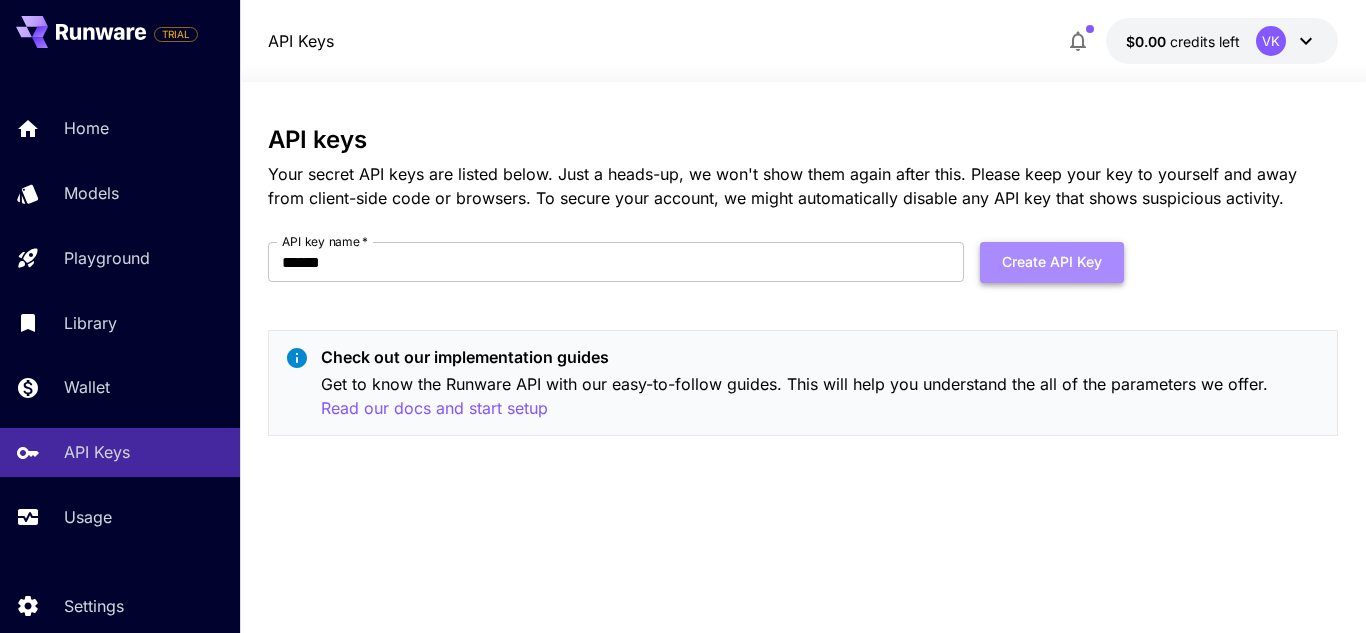 click on "Create API Key" at bounding box center [1052, 262] 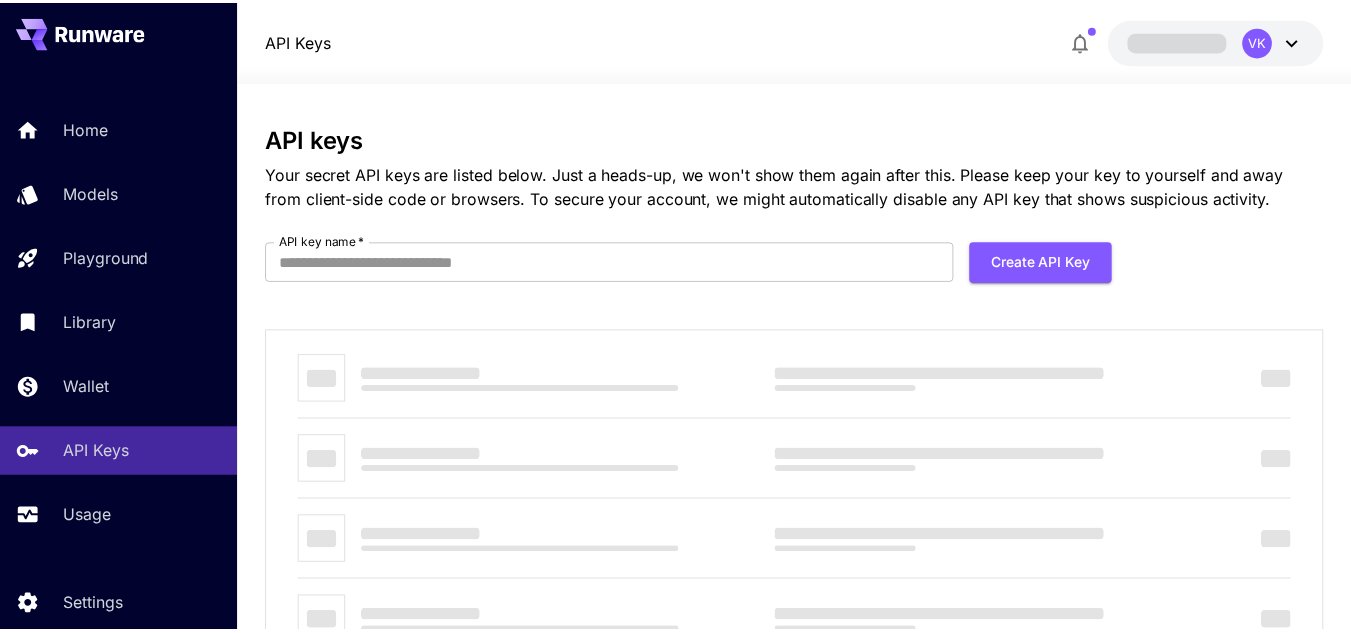 scroll, scrollTop: 0, scrollLeft: 0, axis: both 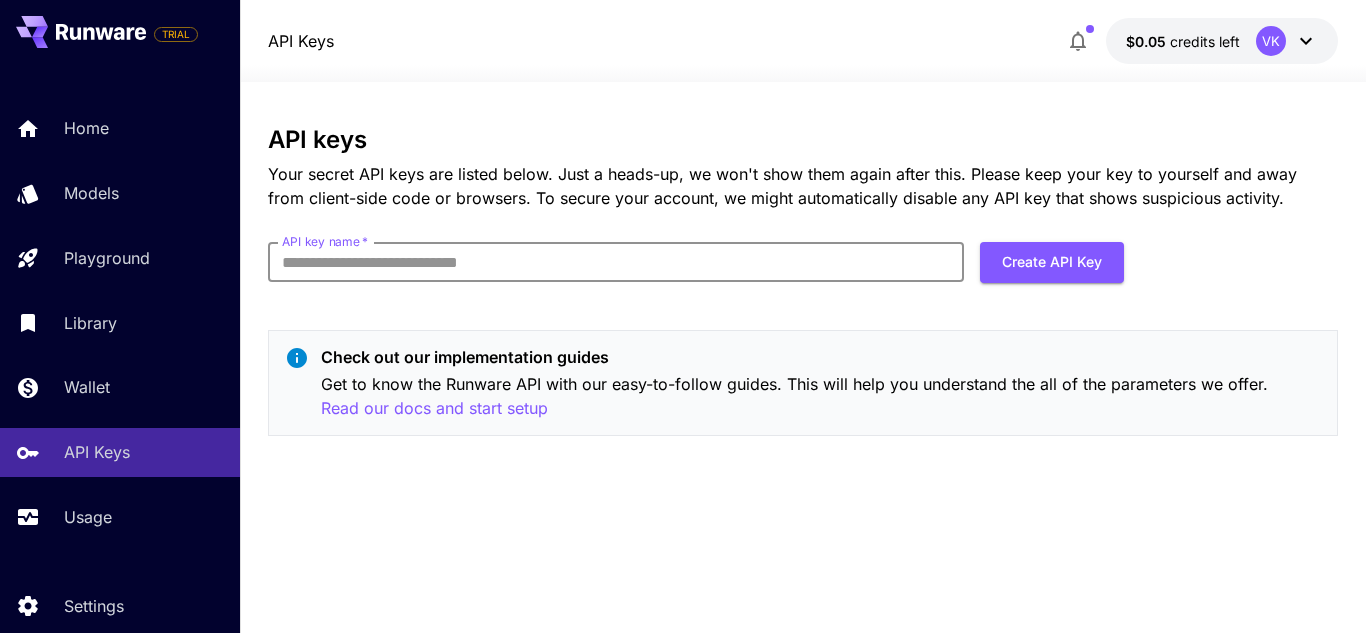 click on "API key name   *" at bounding box center [616, 262] 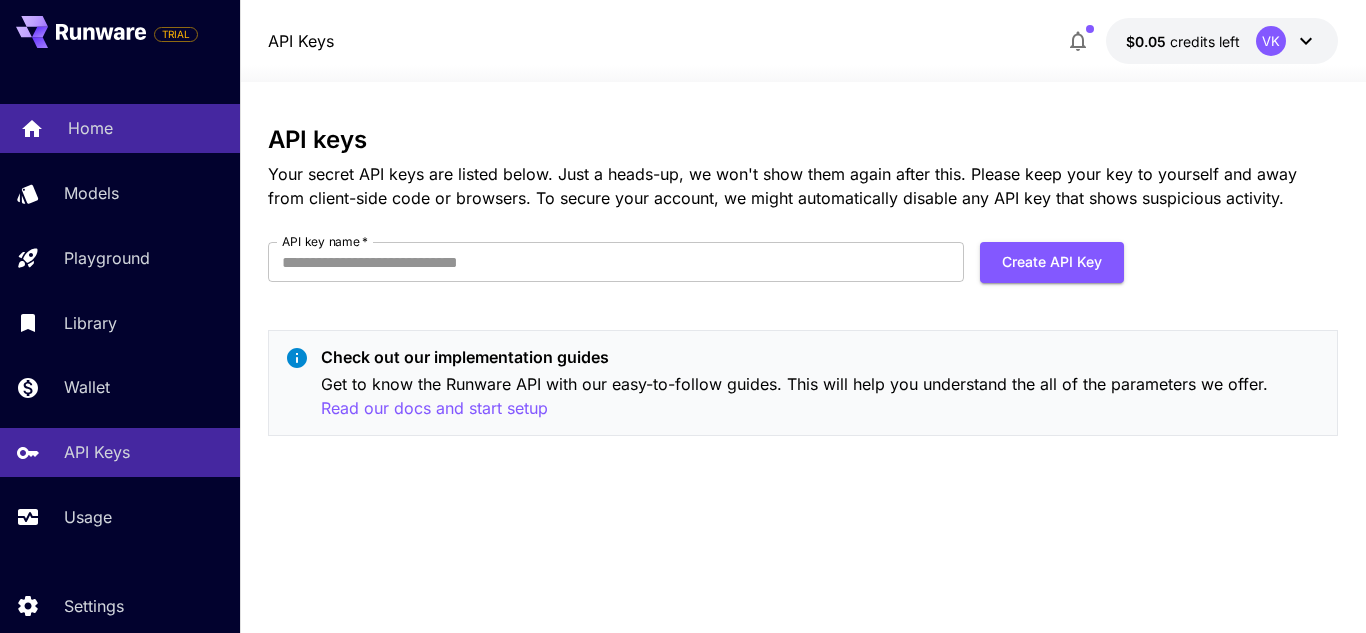 click on "Home" at bounding box center (90, 128) 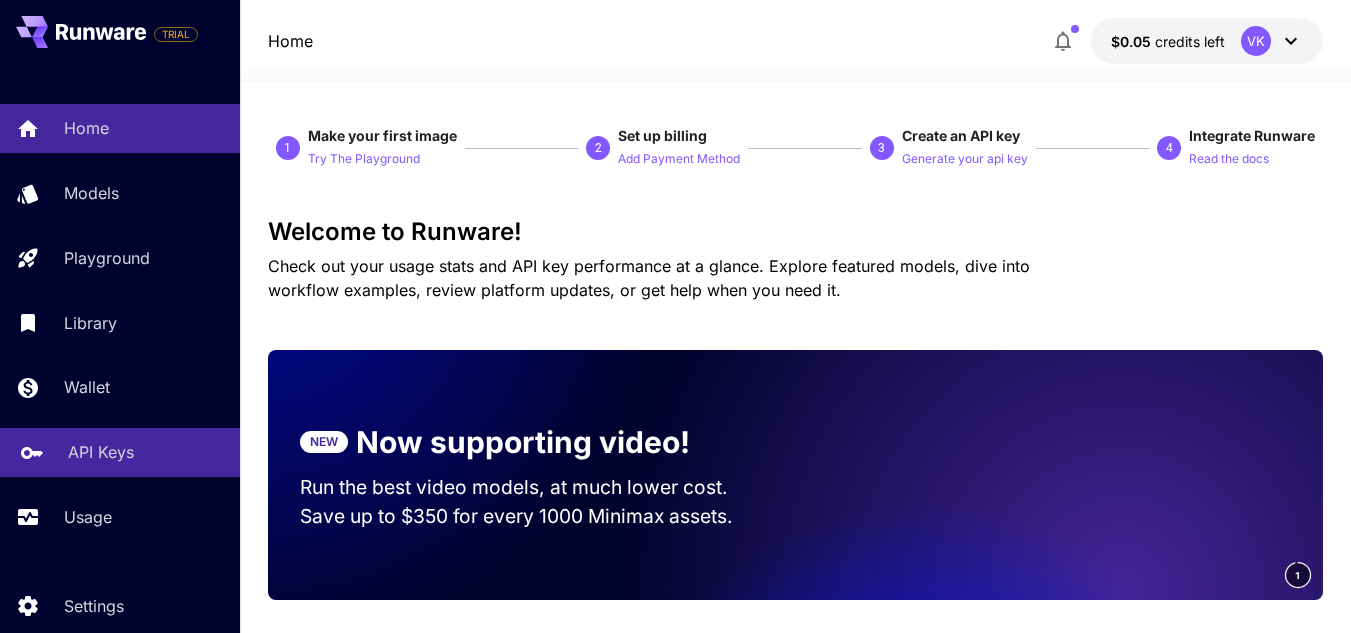 click on "API Keys" at bounding box center (146, 452) 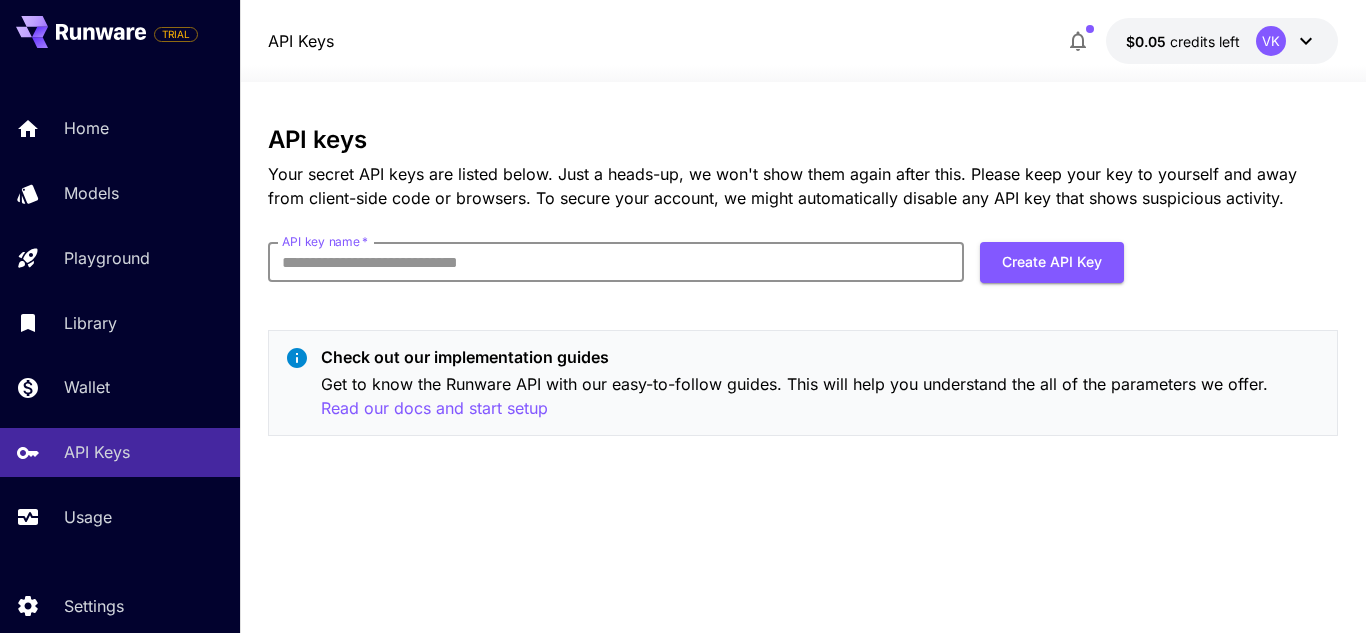 click on "API key name   *" at bounding box center (616, 262) 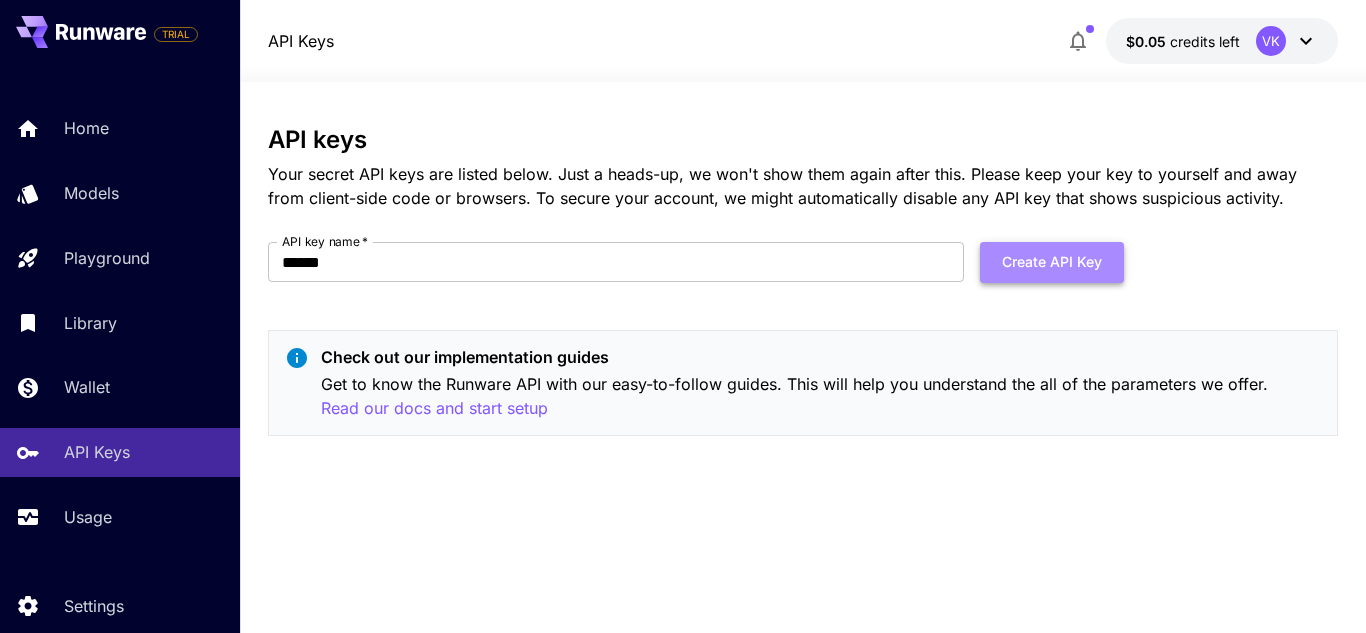 click on "Create API Key" at bounding box center (1052, 262) 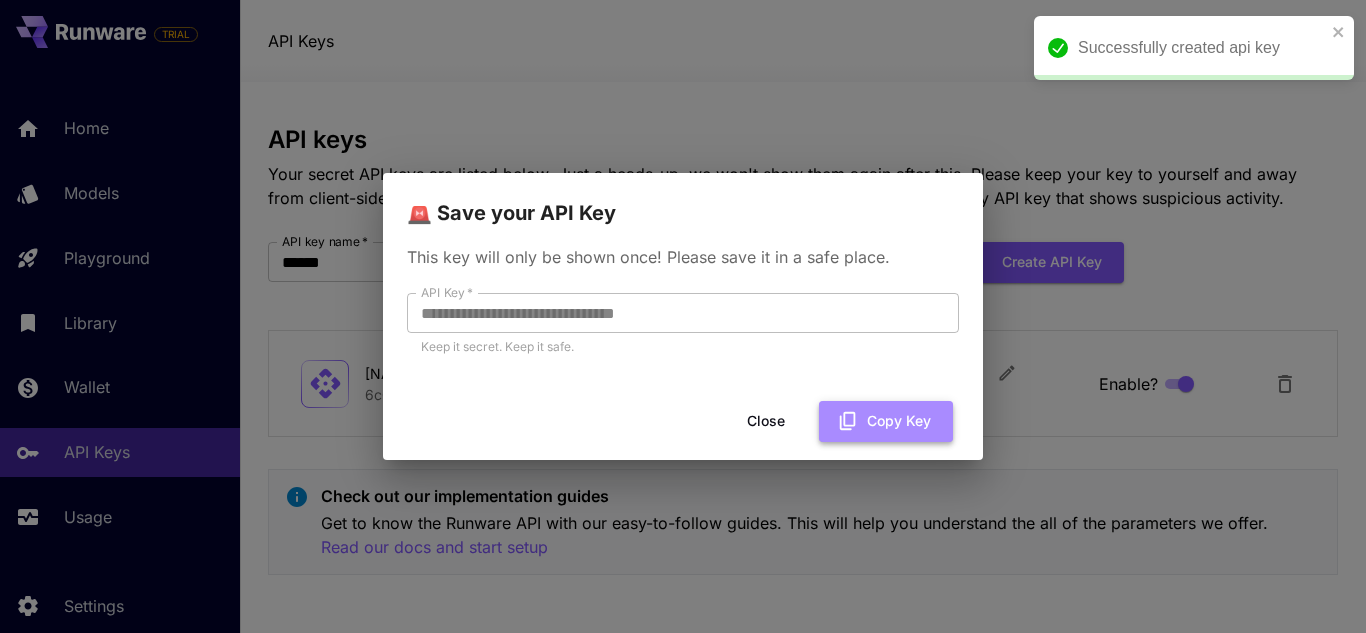 click on "Copy Key" at bounding box center [886, 421] 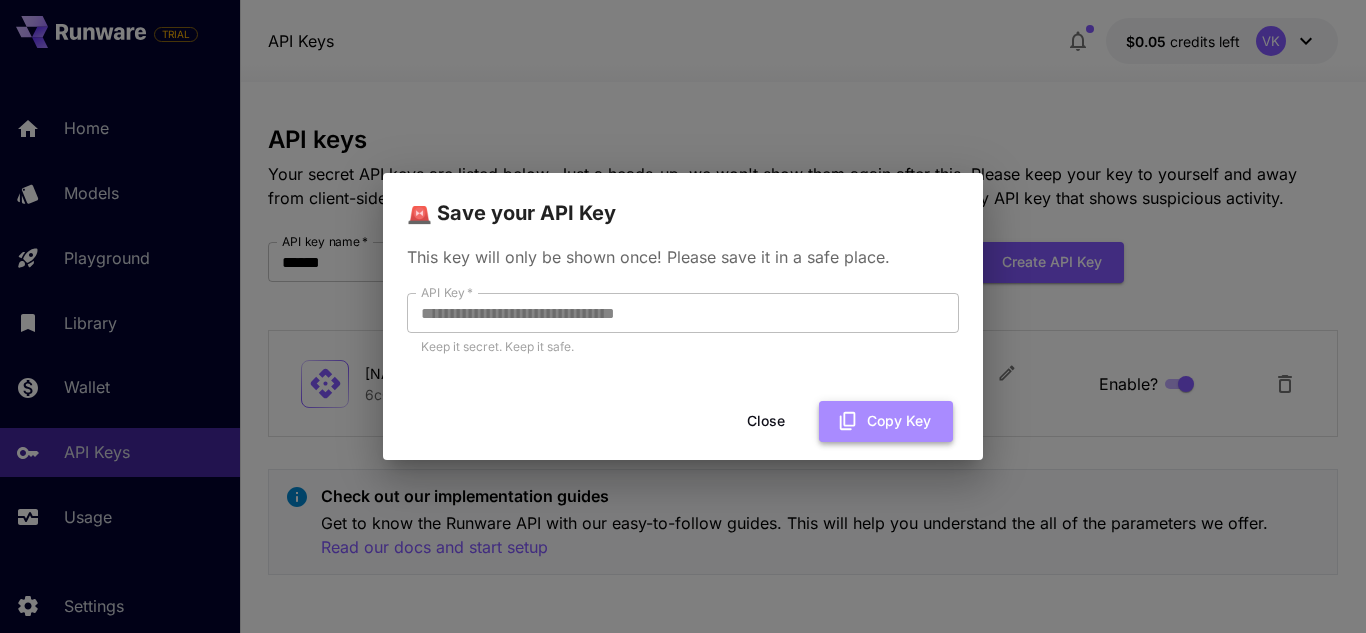 click on "Copy Key" at bounding box center (886, 421) 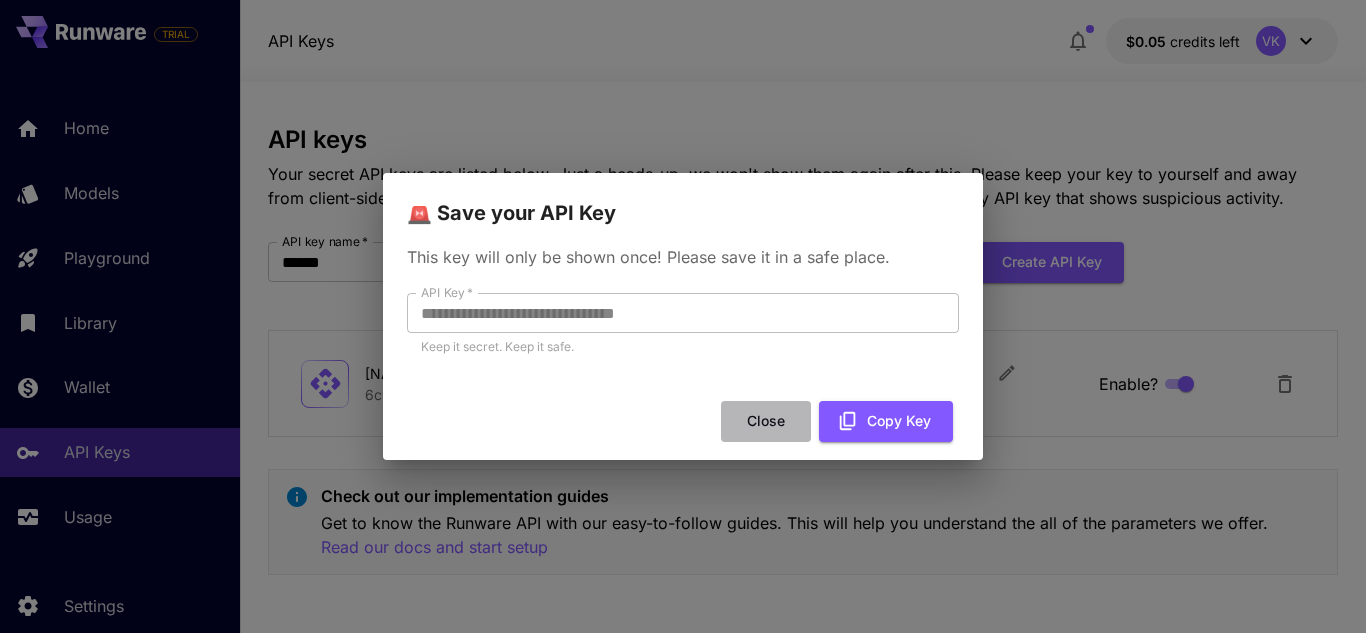 click on "Close" at bounding box center (766, 421) 